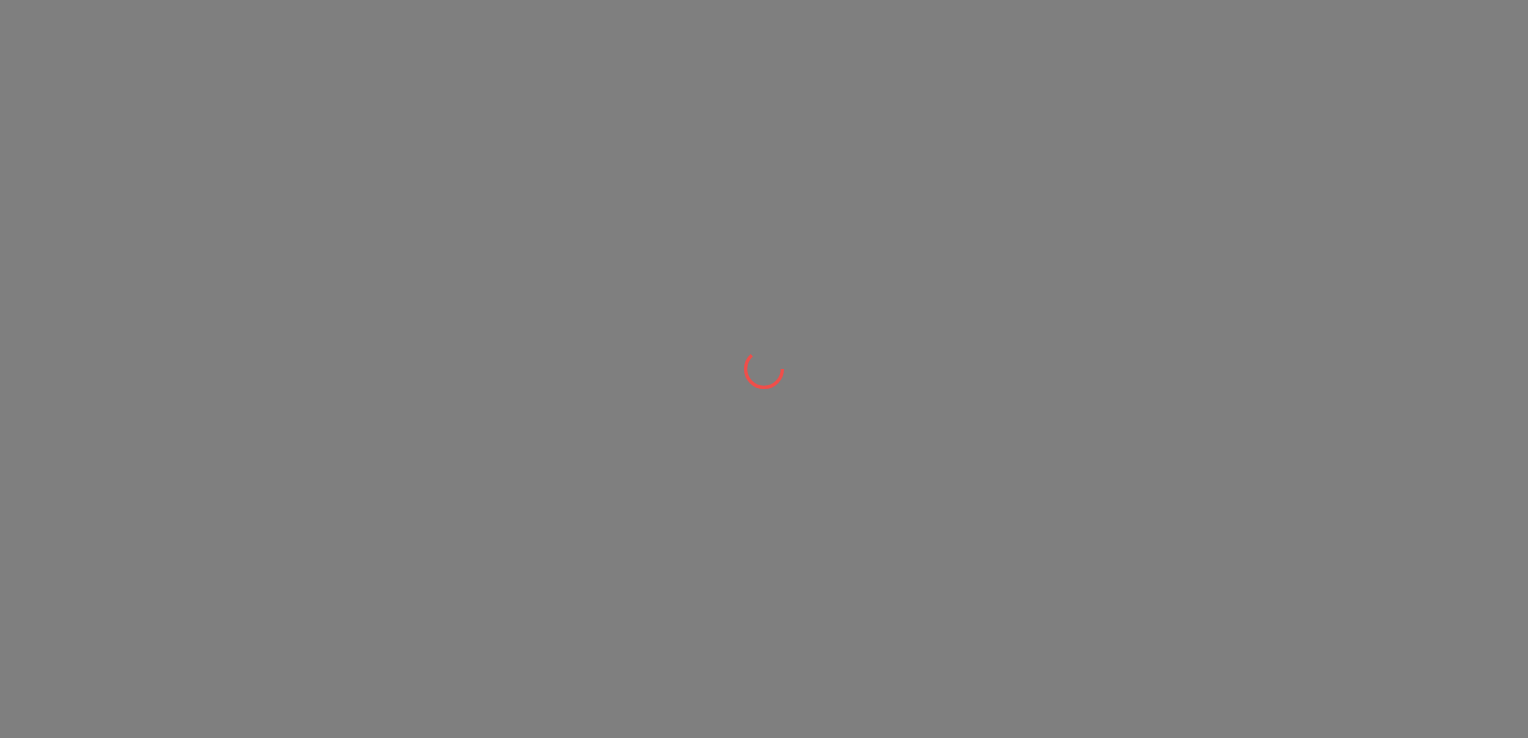 scroll, scrollTop: 0, scrollLeft: 0, axis: both 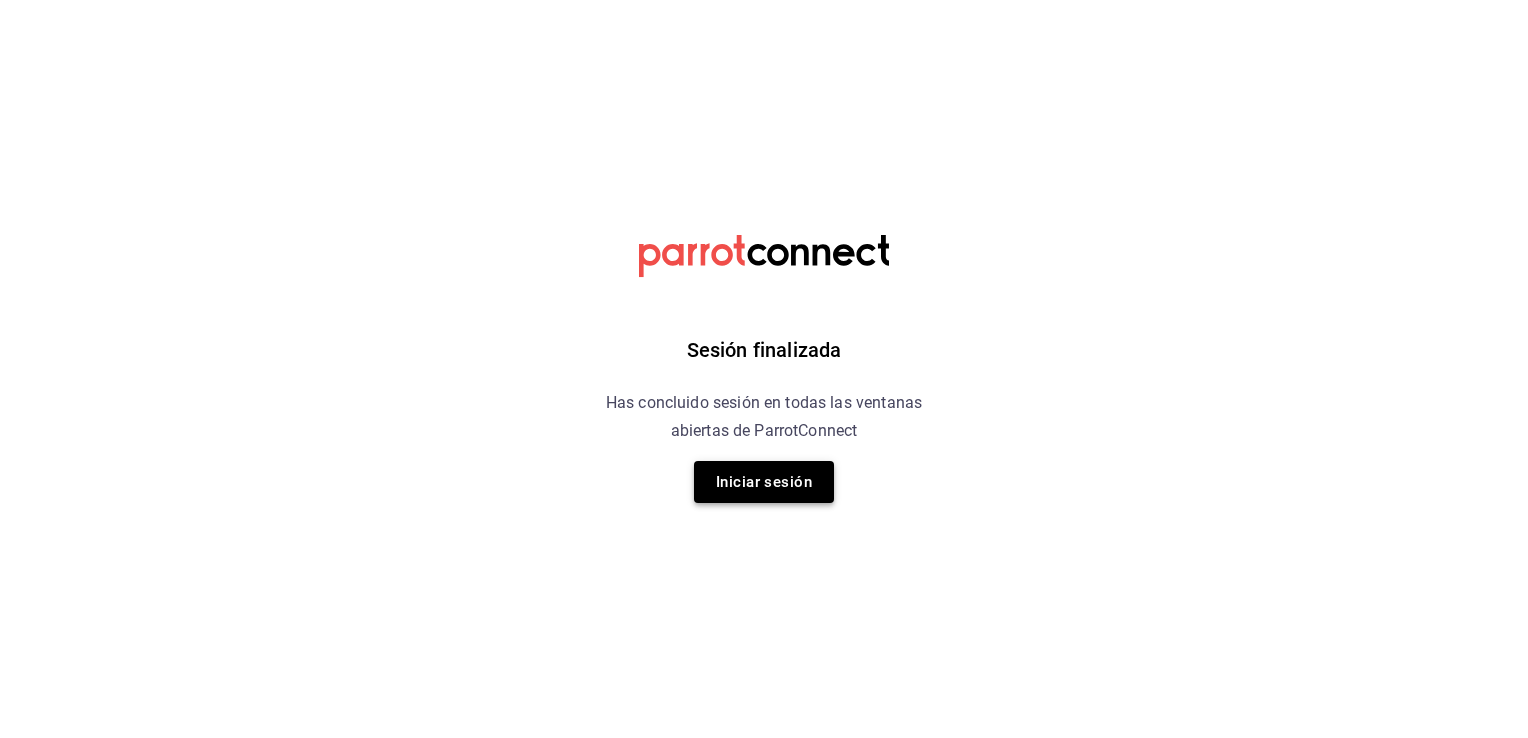 click on "Iniciar sesión" at bounding box center (764, 482) 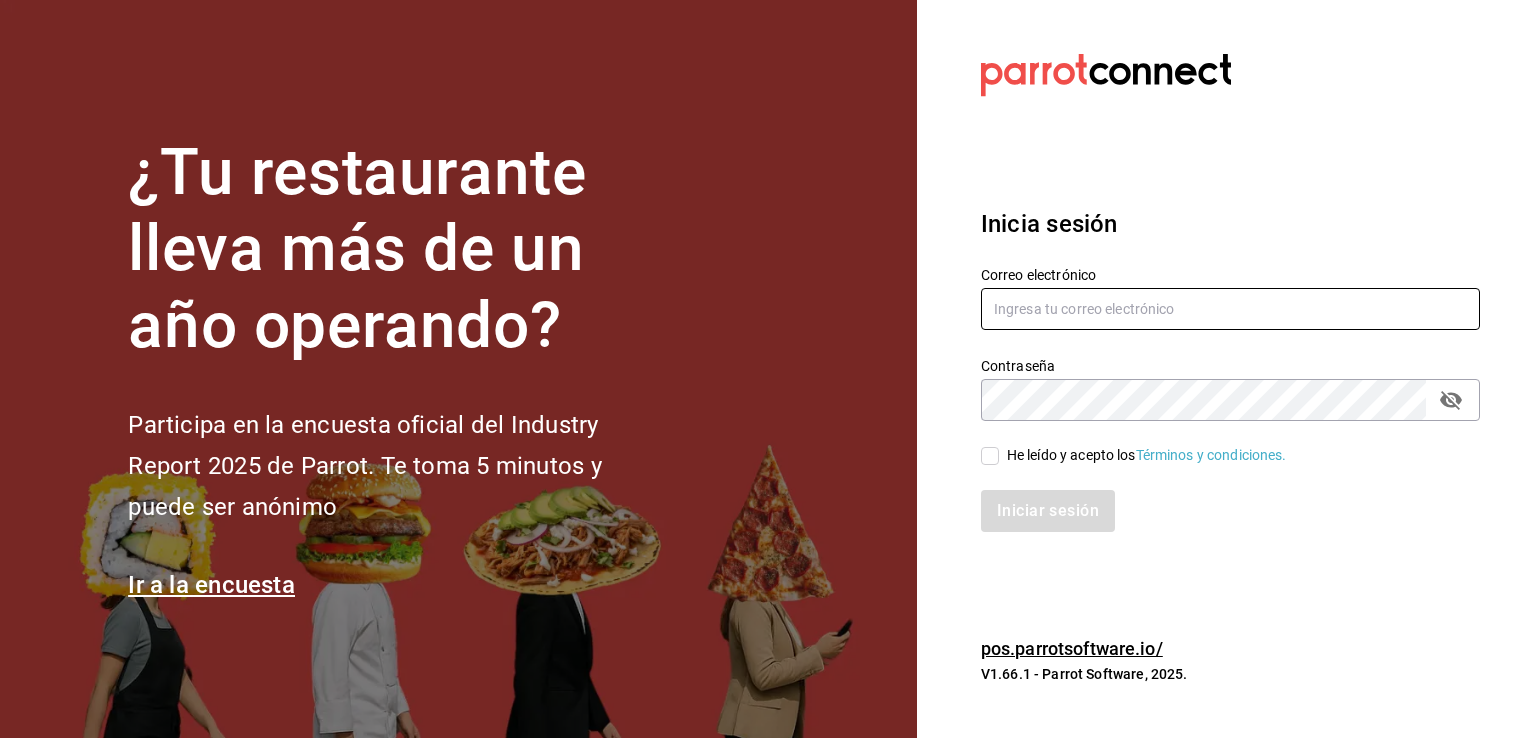 type on "[EMAIL]" 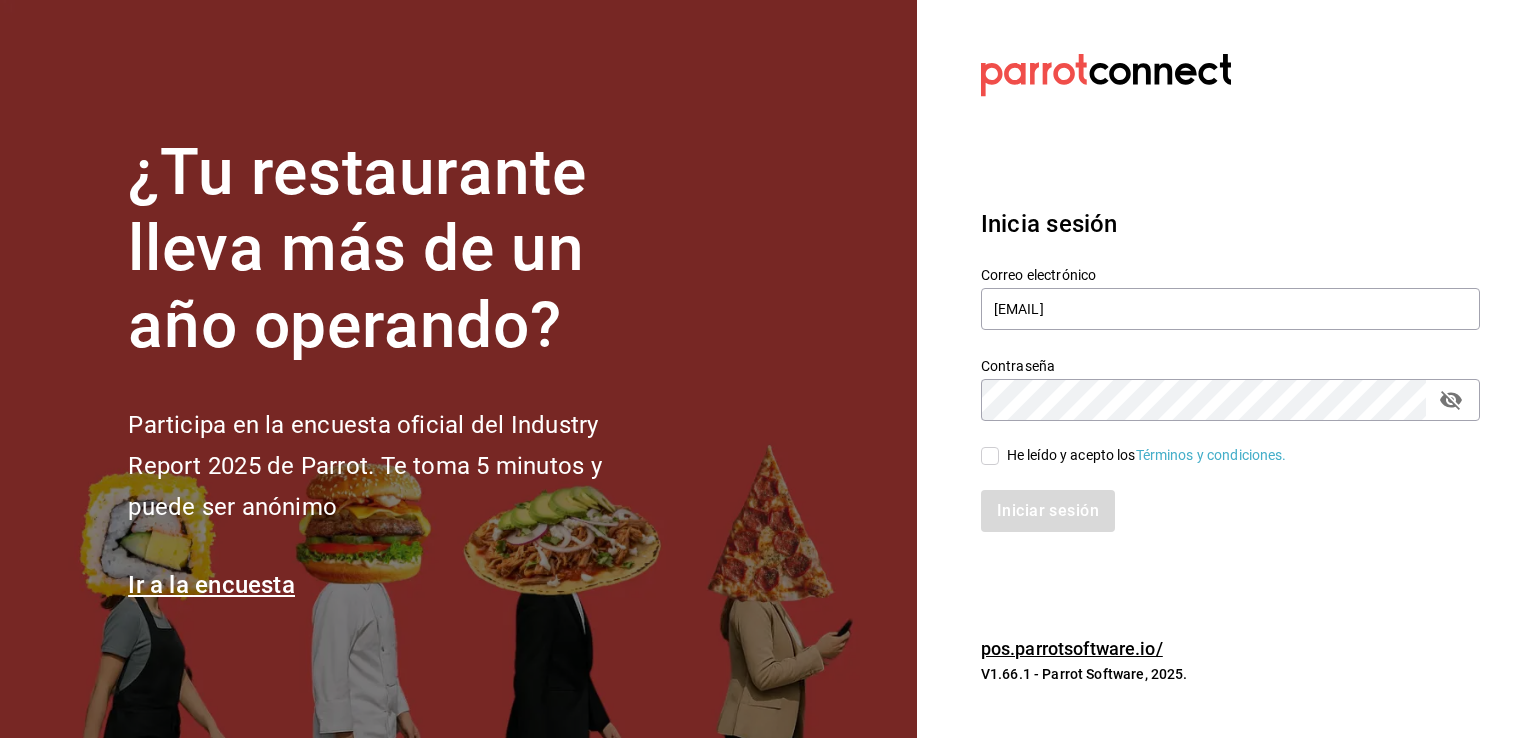 click on "He leído y acepto los  Términos y condiciones." at bounding box center [990, 456] 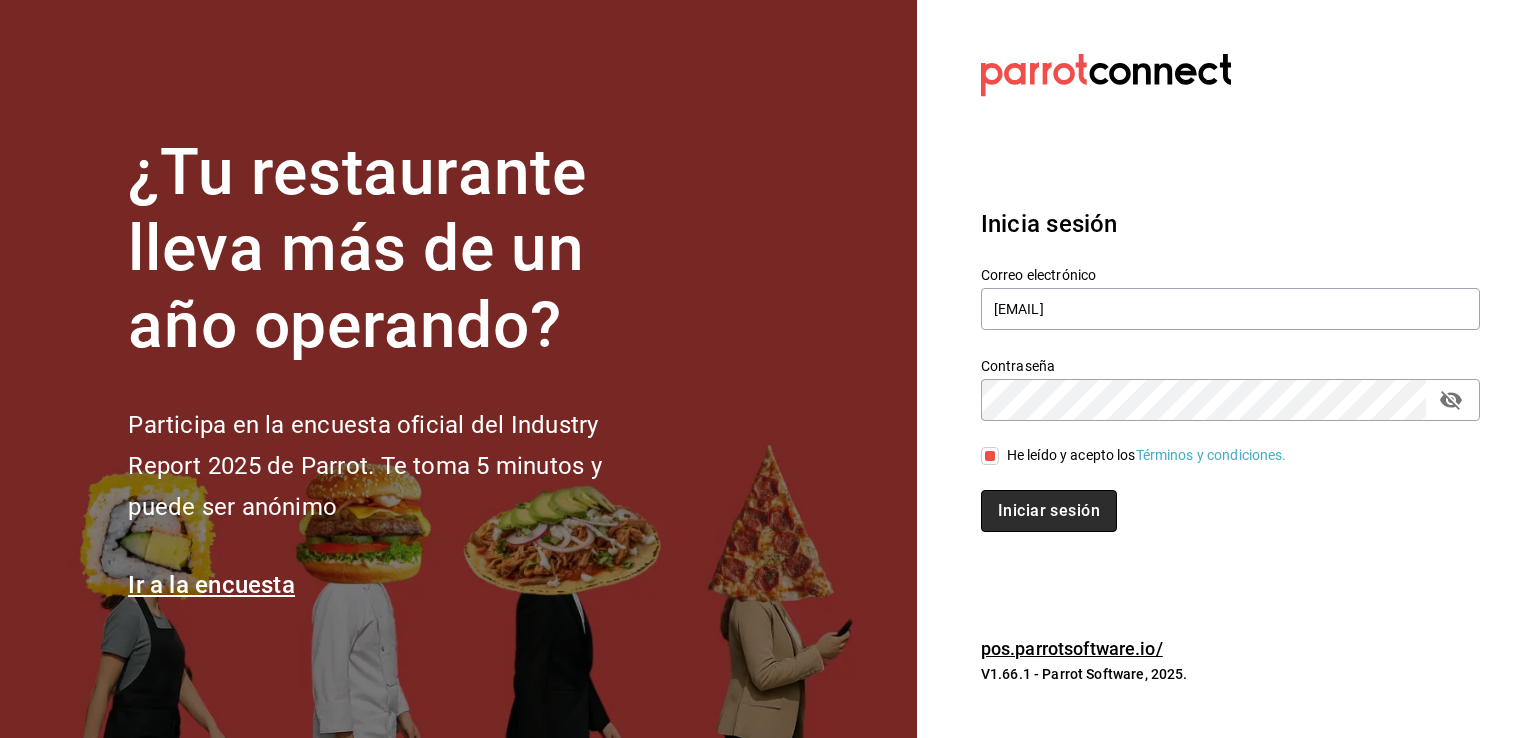 click on "Iniciar sesión" at bounding box center (1049, 511) 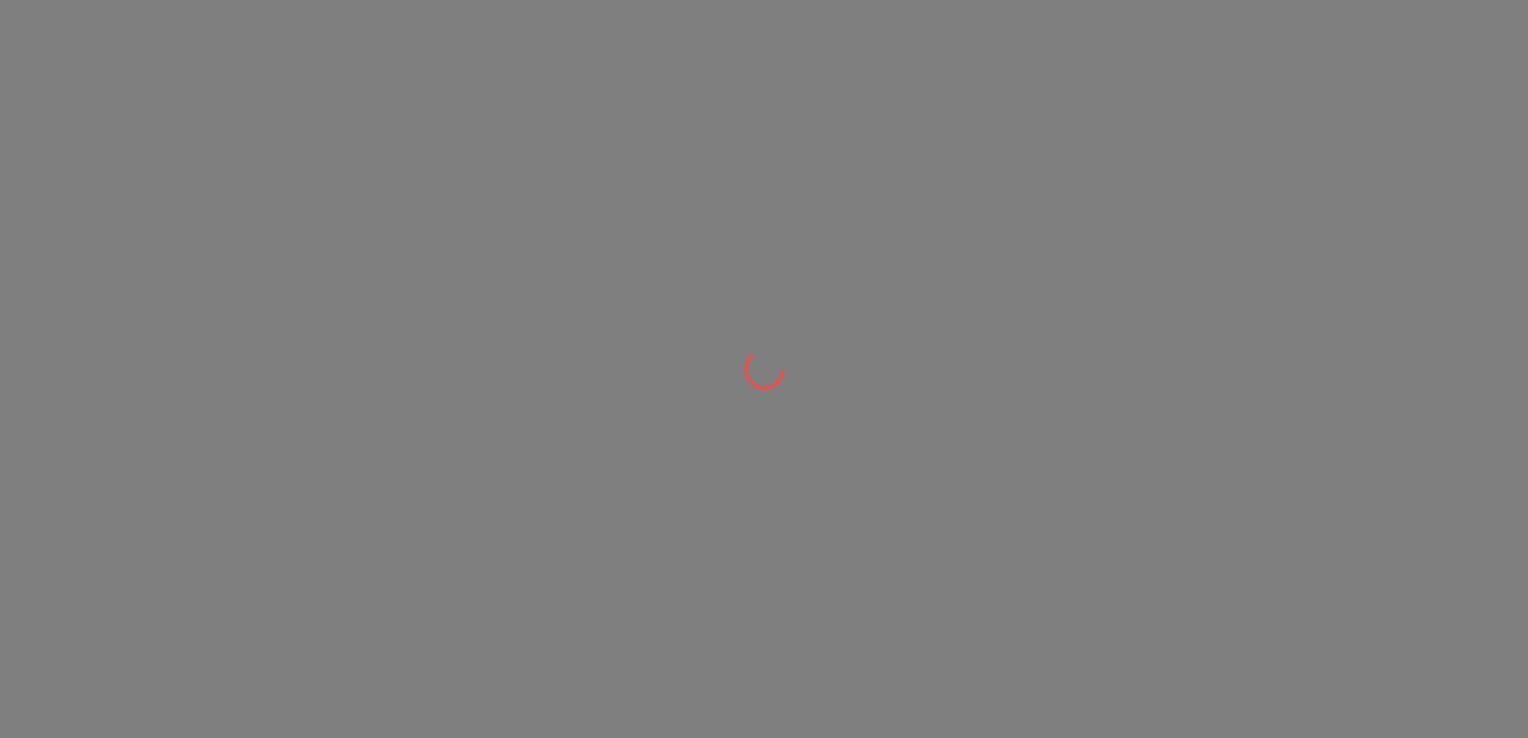 scroll, scrollTop: 0, scrollLeft: 0, axis: both 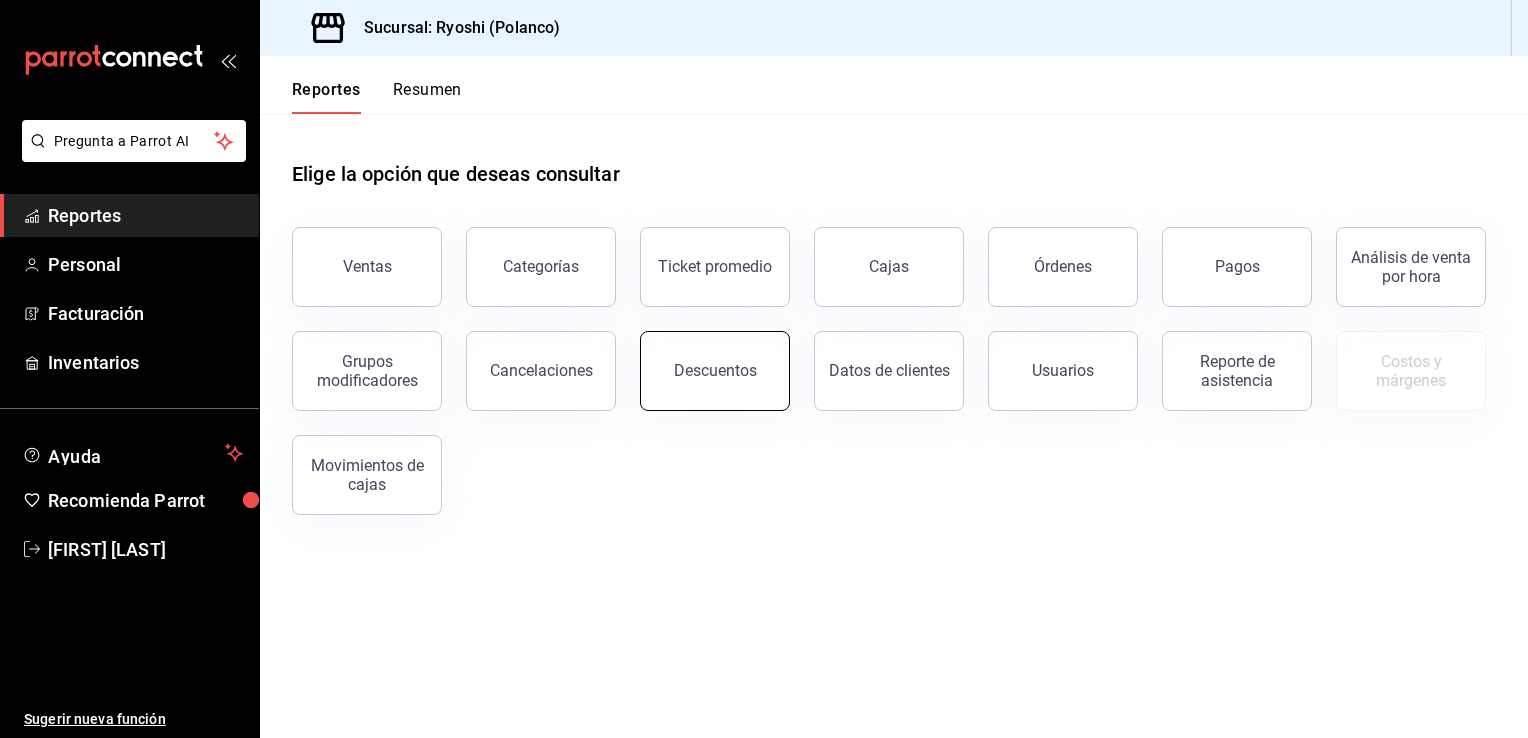 click on "Descuentos" at bounding box center [715, 371] 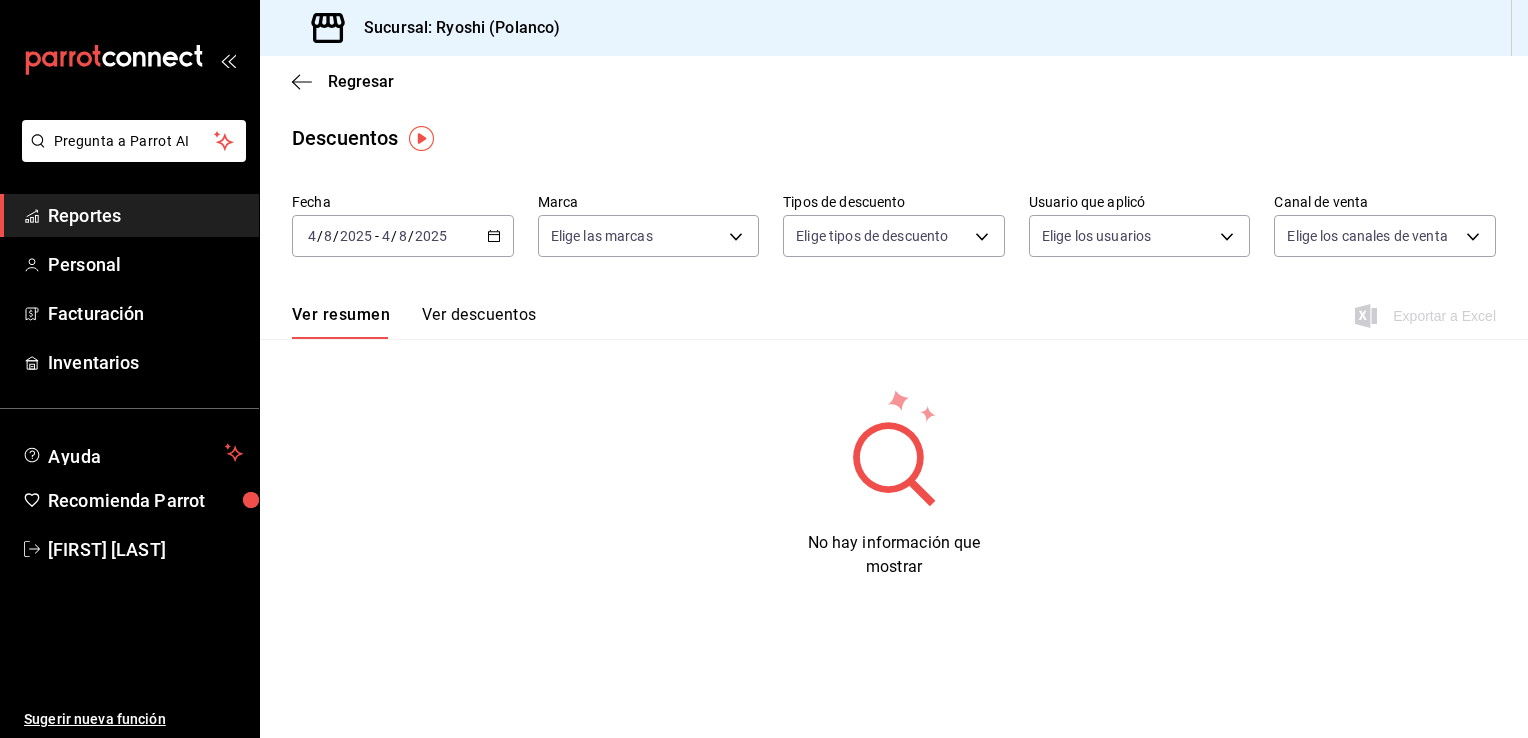 click 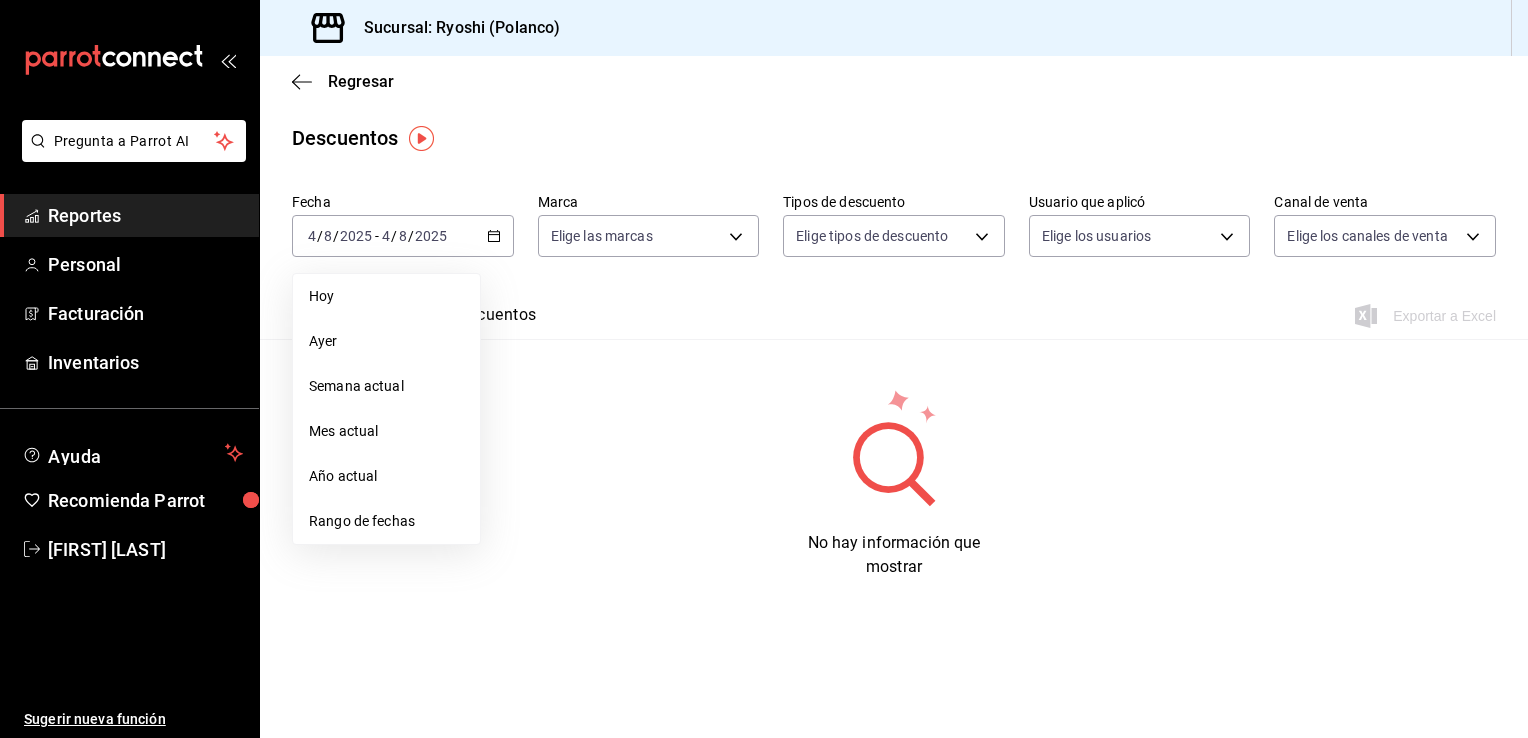 click on "Rango de fechas" at bounding box center [386, 521] 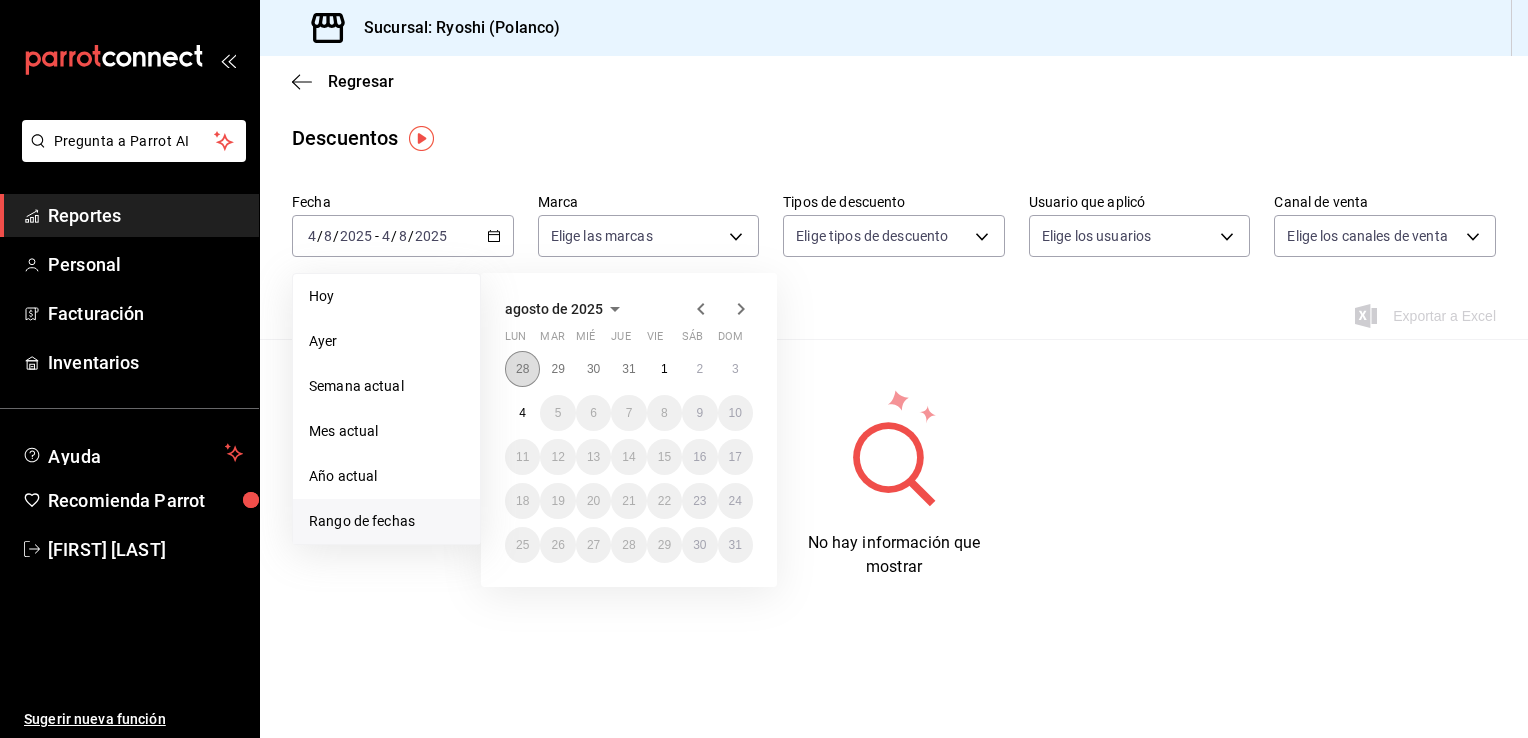 click on "28" at bounding box center (522, 369) 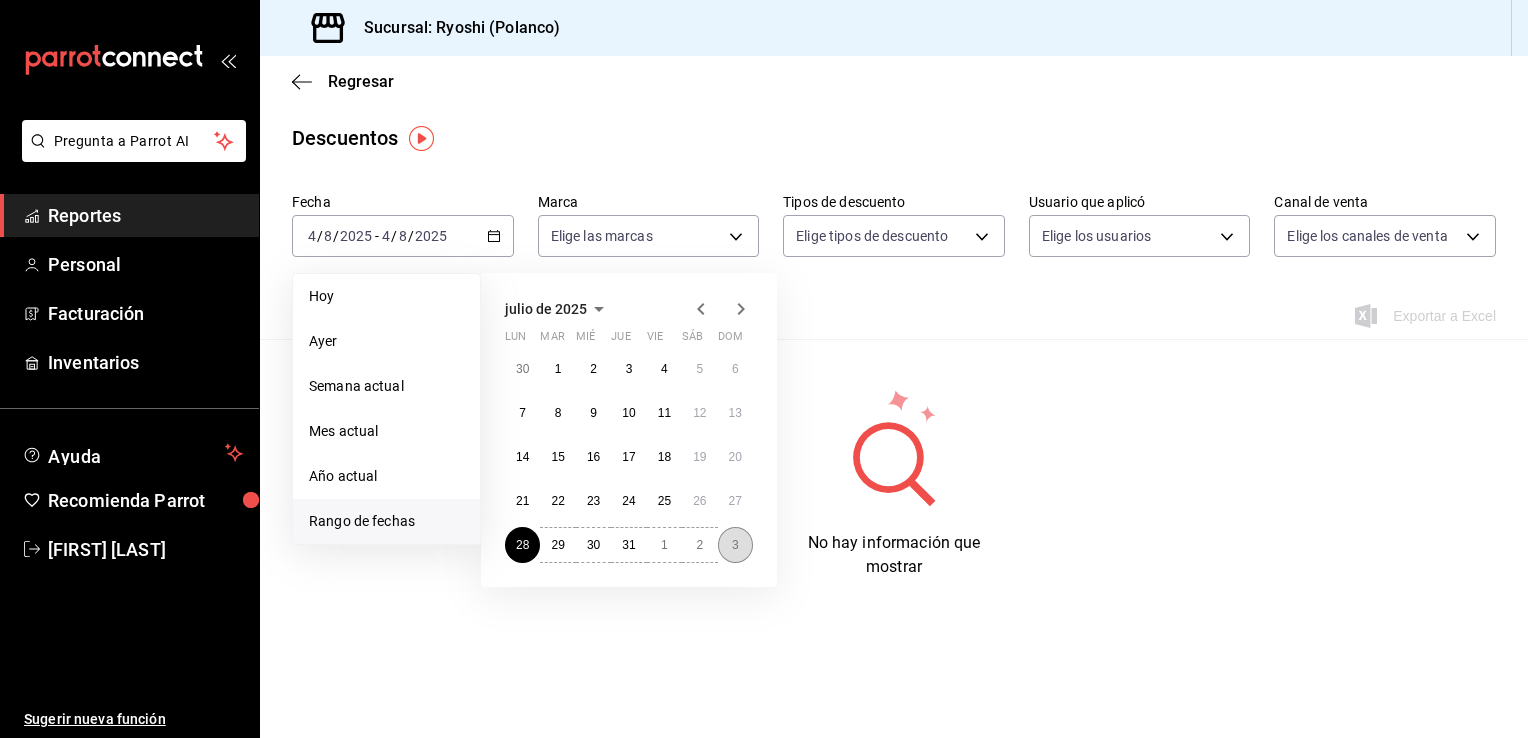 click on "3" at bounding box center [735, 545] 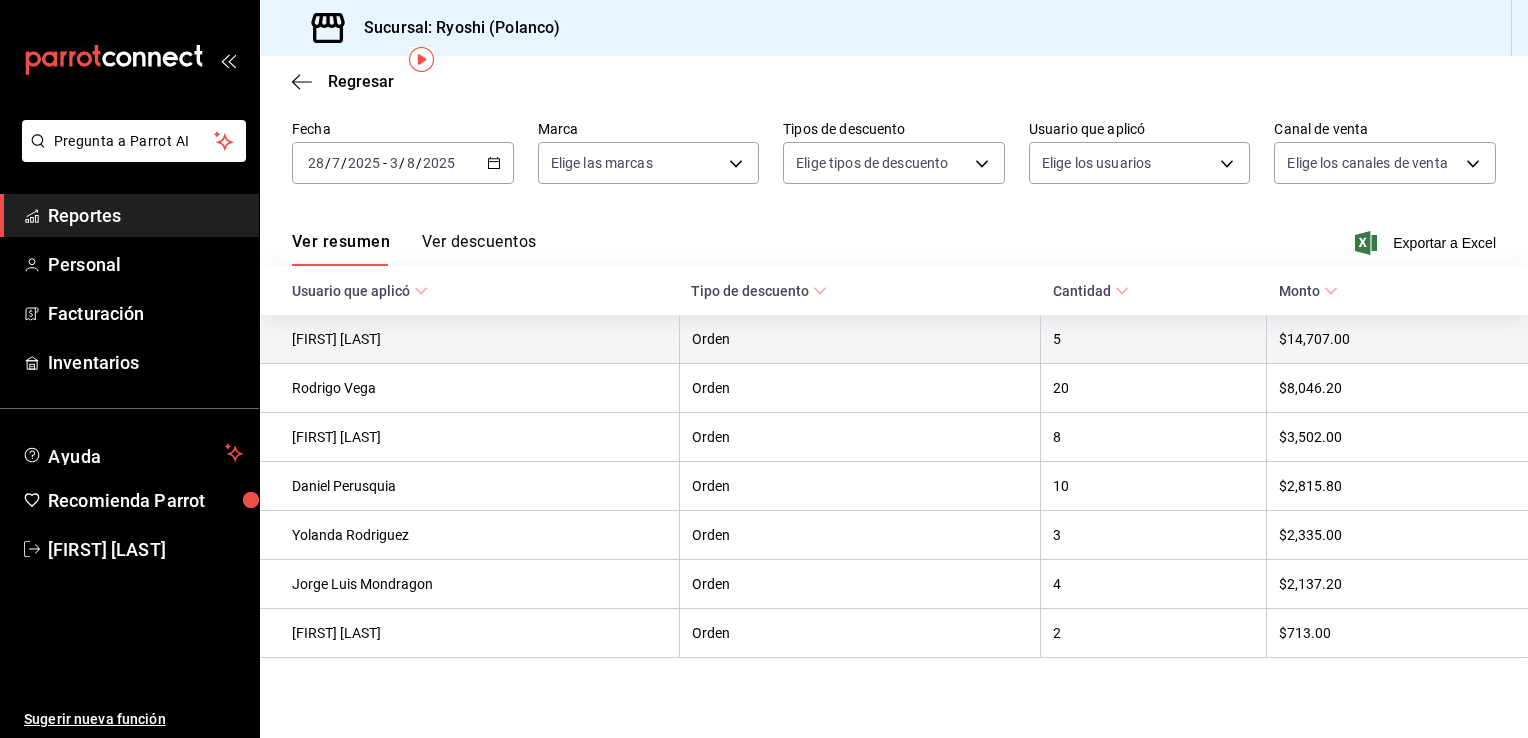 scroll, scrollTop: 76, scrollLeft: 0, axis: vertical 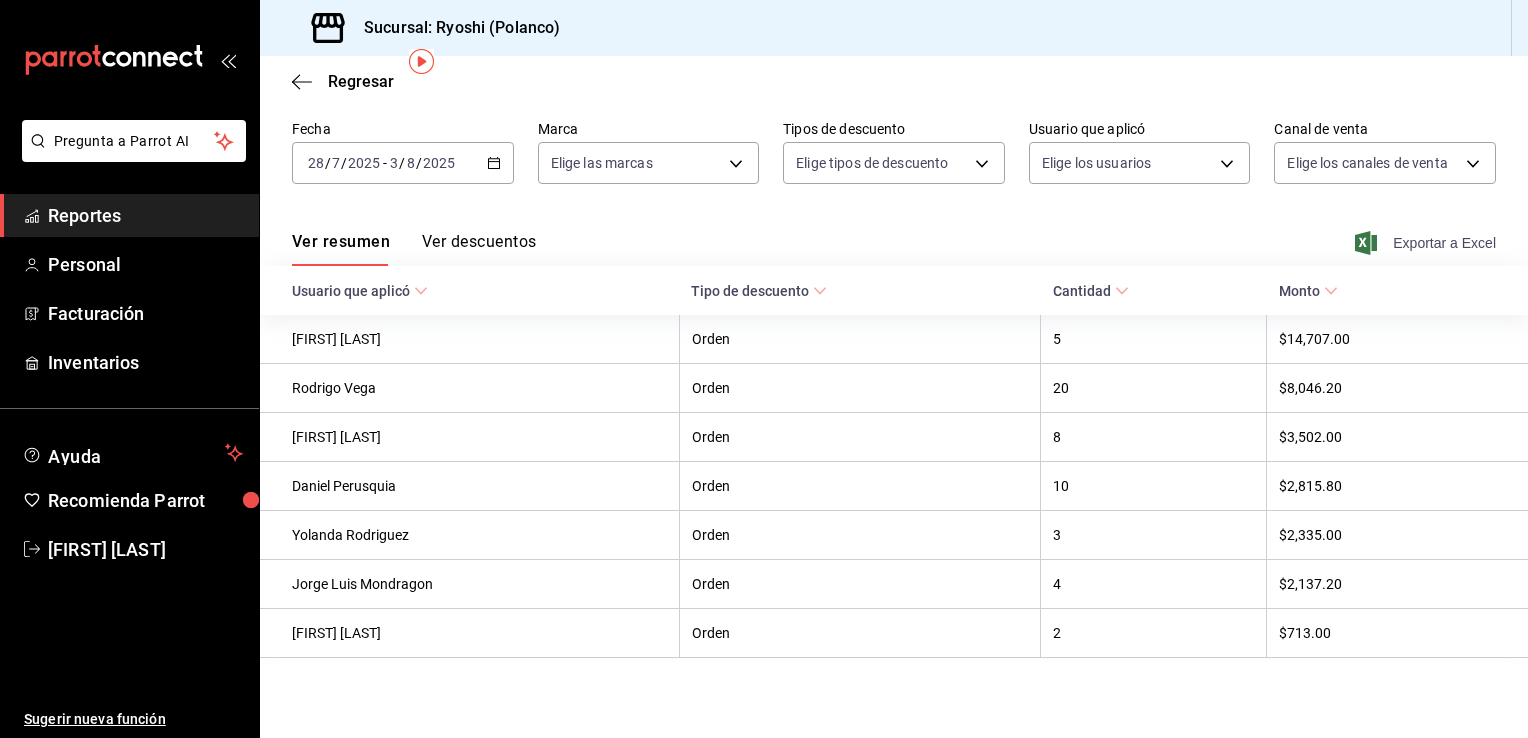 click on "Exportar a Excel" at bounding box center (1427, 243) 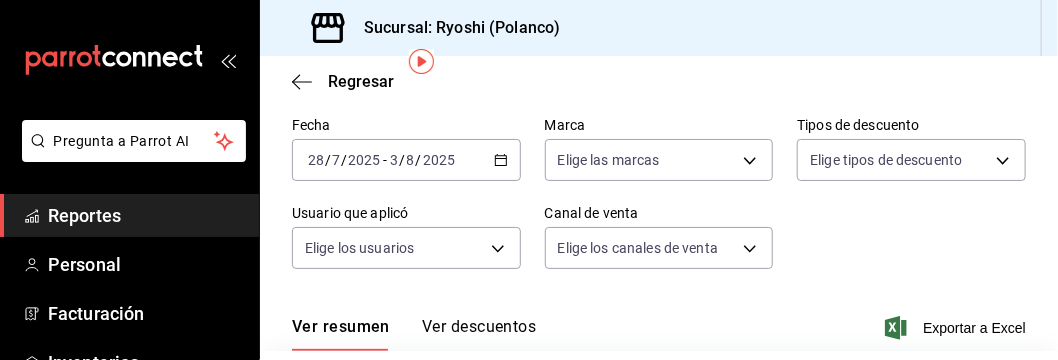 click on "Reportes" at bounding box center (145, 215) 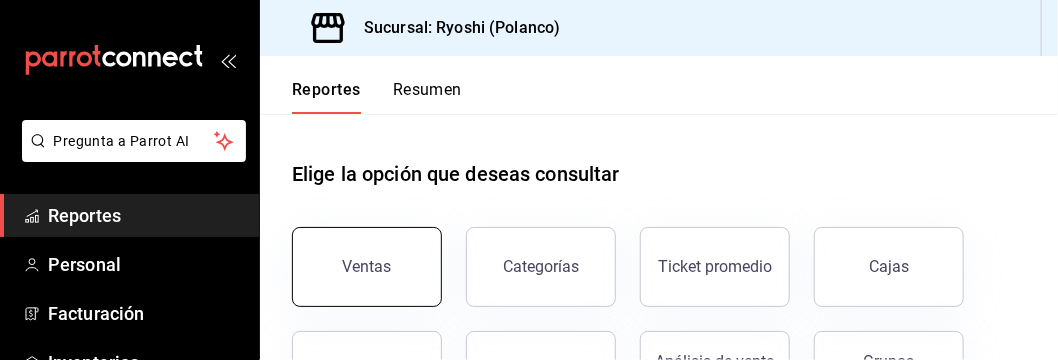 click on "Ventas" at bounding box center [367, 267] 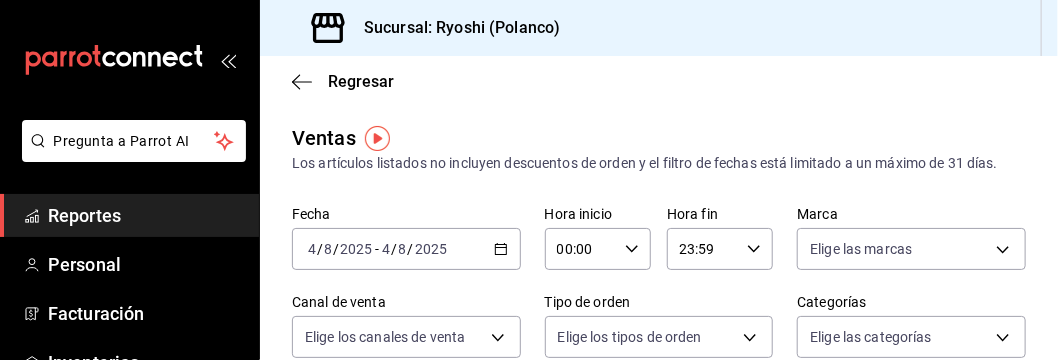 click 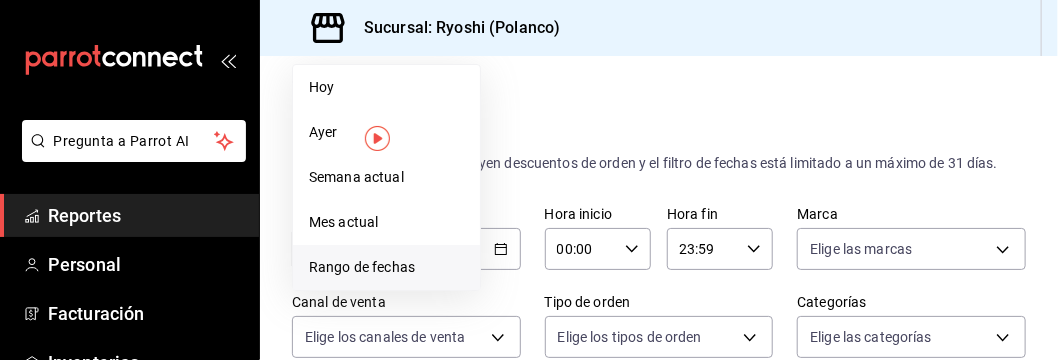 click on "Rango de fechas" at bounding box center [386, 267] 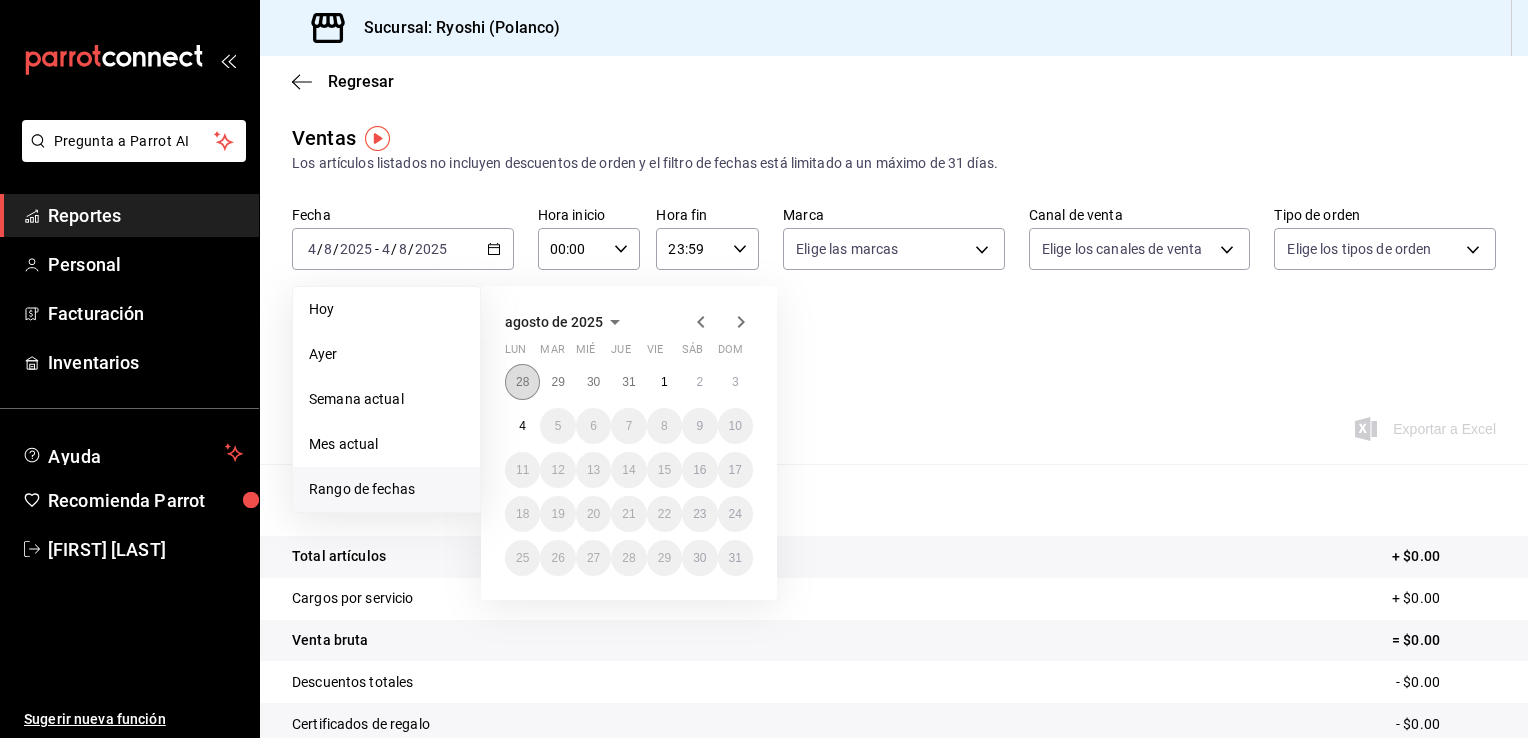 click on "28" at bounding box center (522, 382) 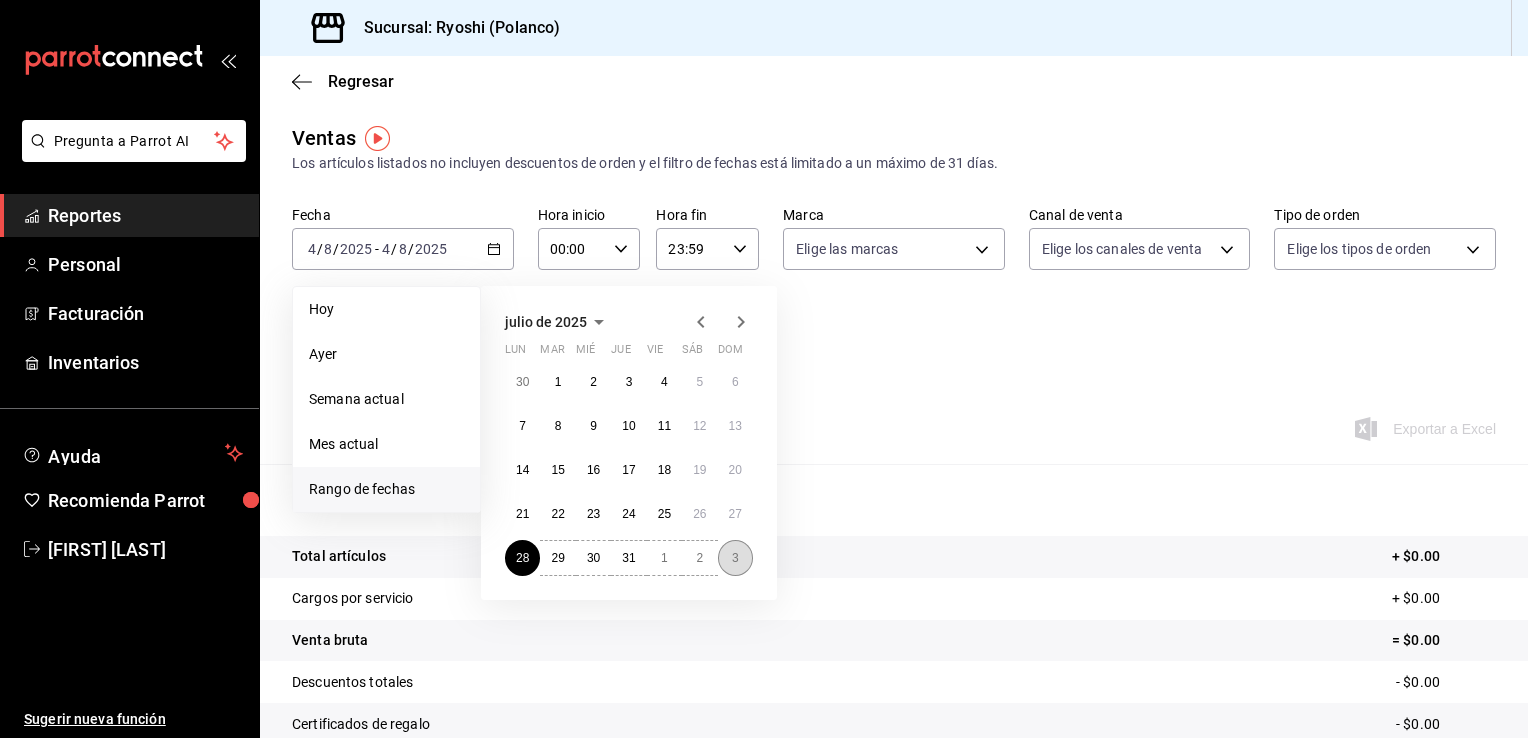 click on "3" at bounding box center [735, 558] 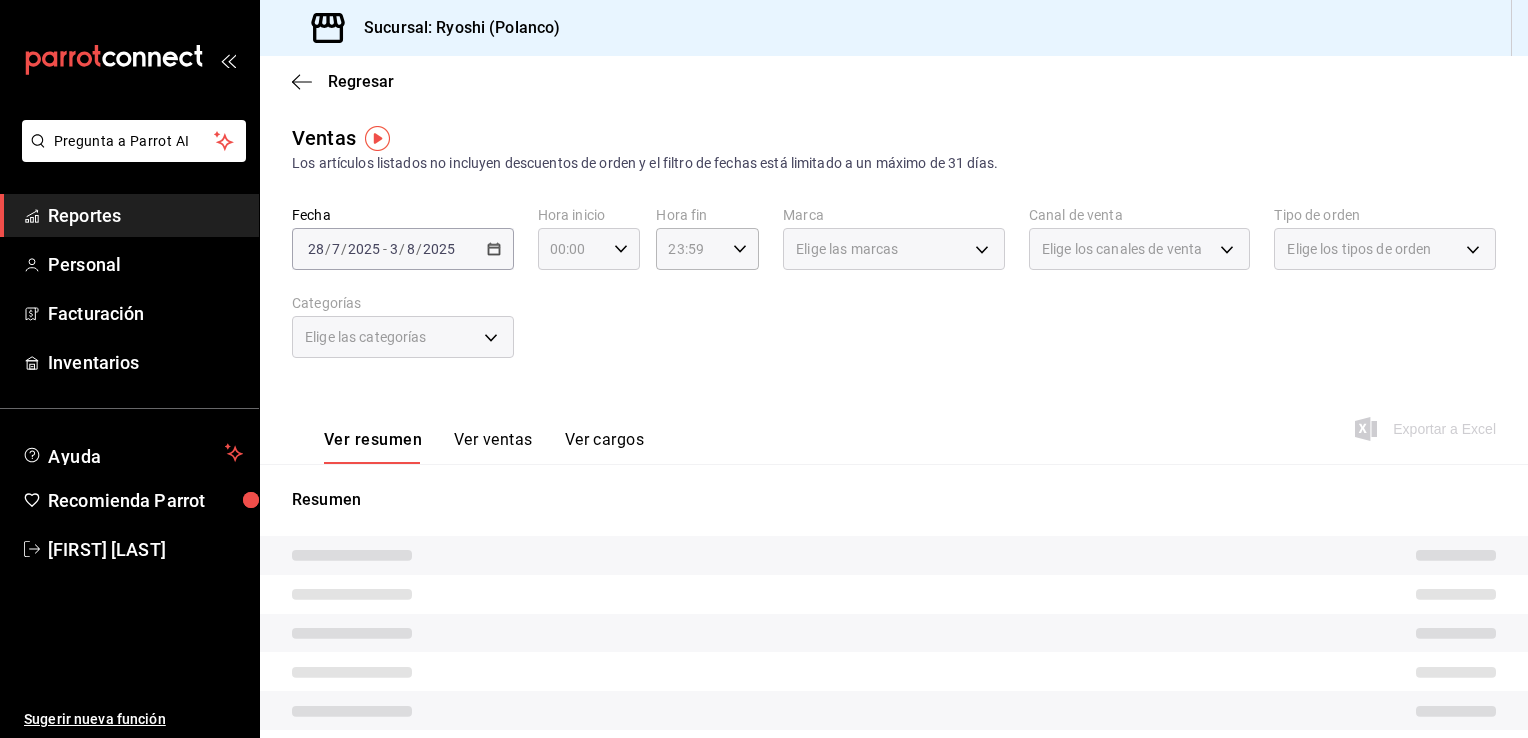 click 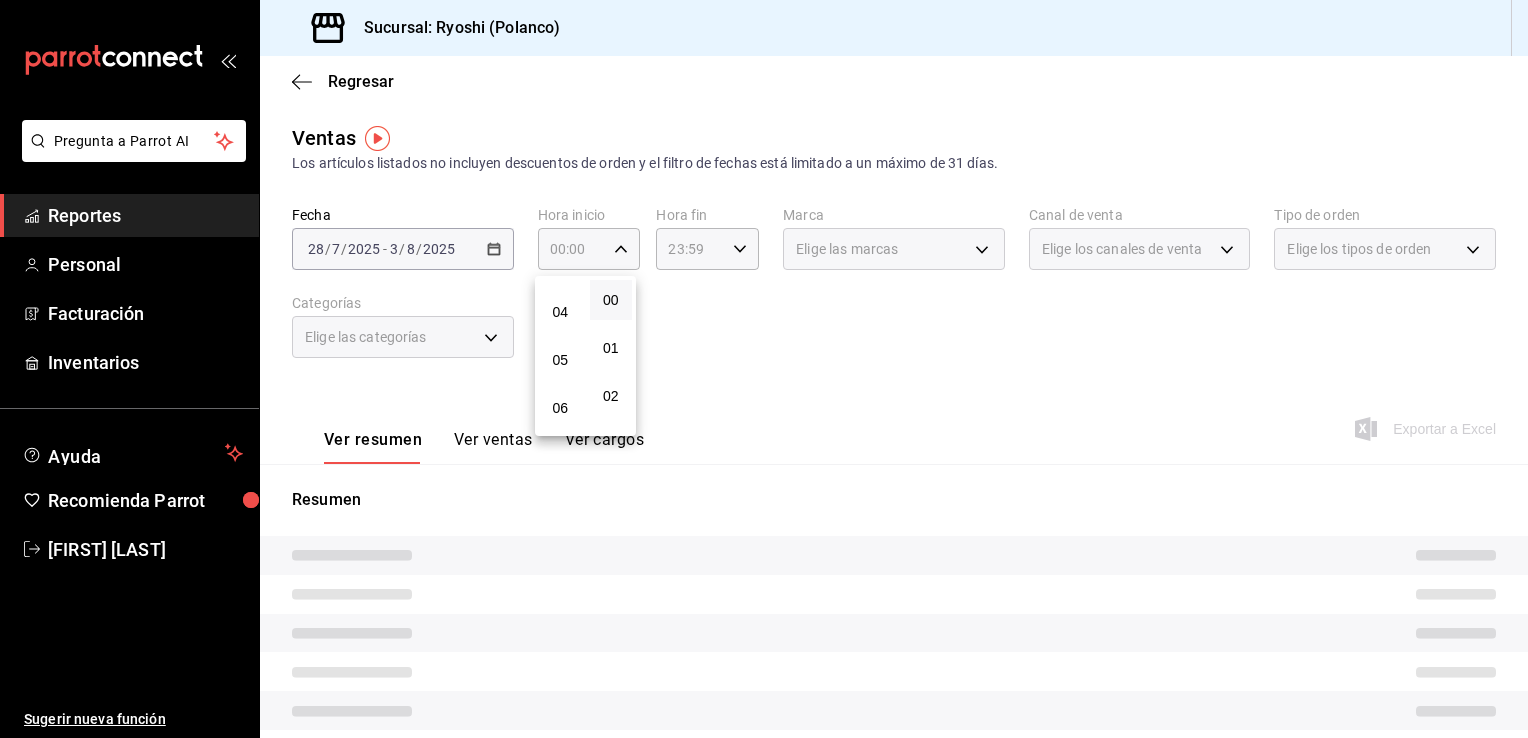 scroll, scrollTop: 180, scrollLeft: 0, axis: vertical 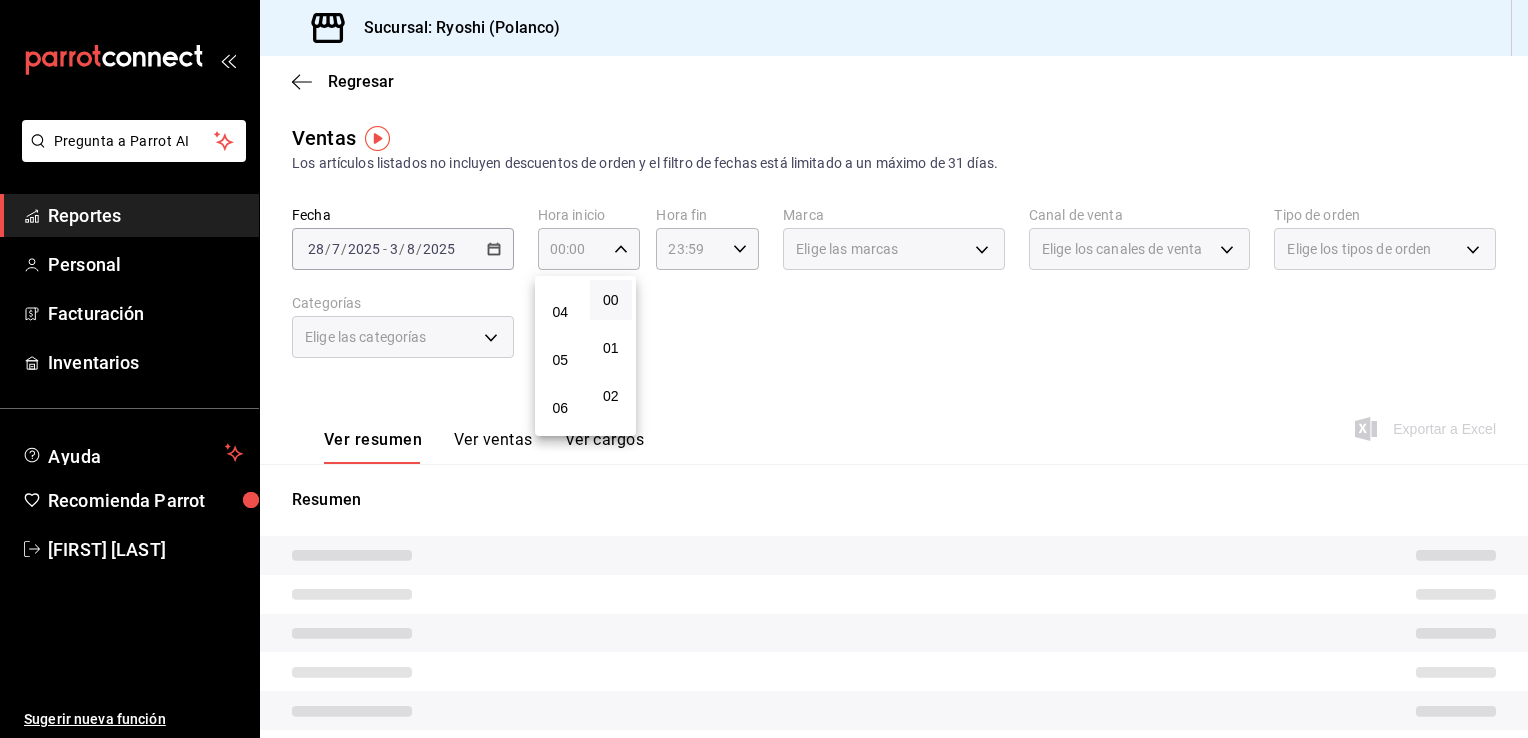 click on "05" at bounding box center (560, 360) 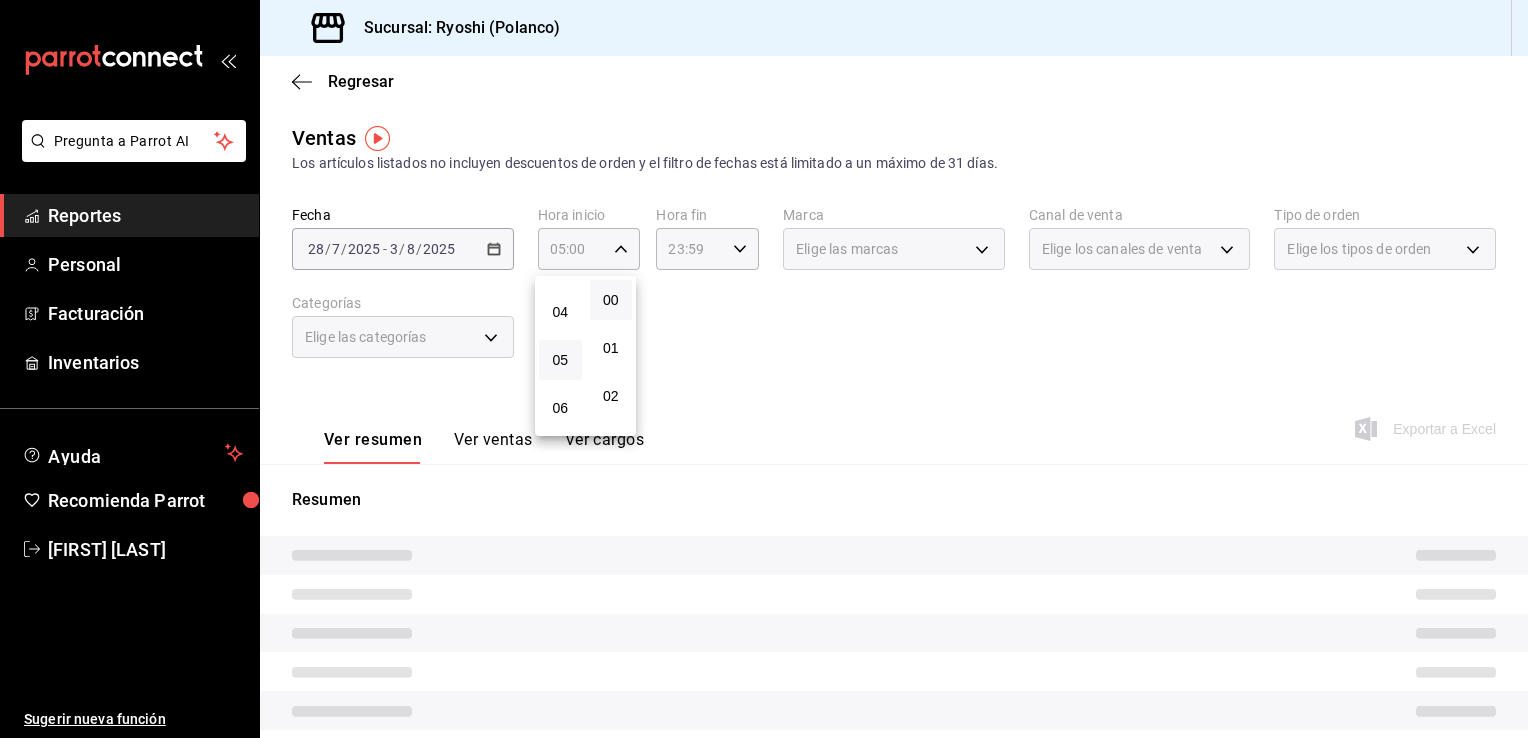 click at bounding box center (764, 369) 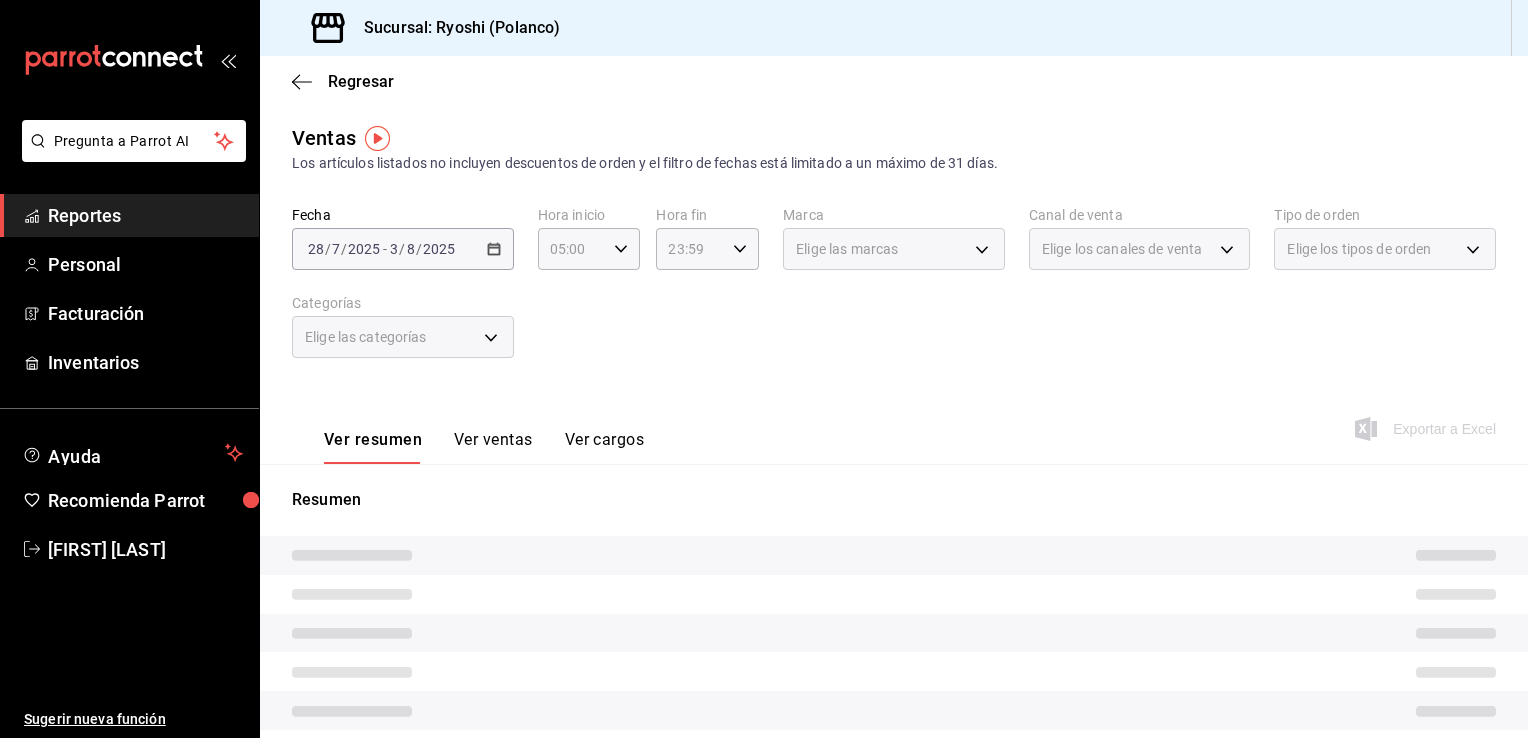 click 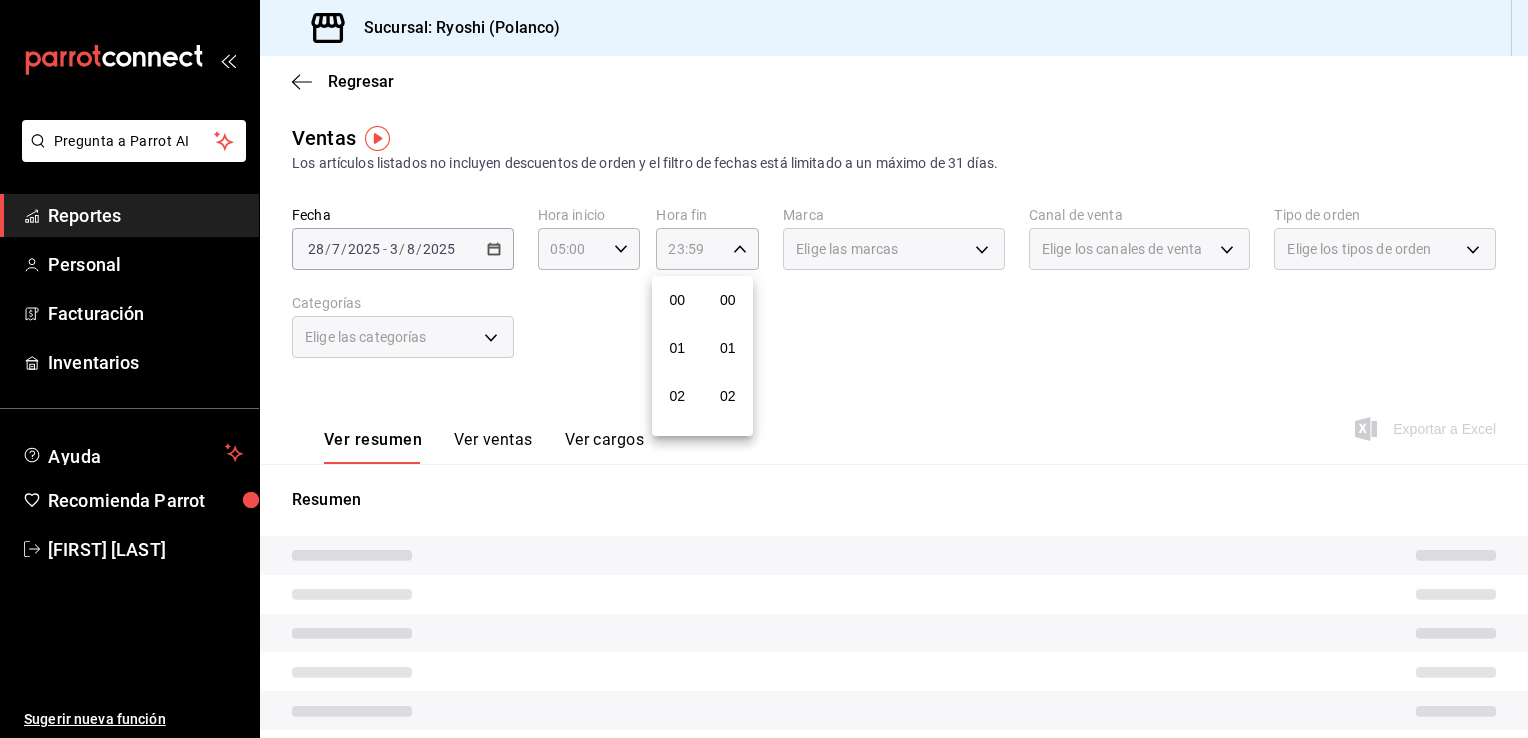 scroll, scrollTop: 1011, scrollLeft: 0, axis: vertical 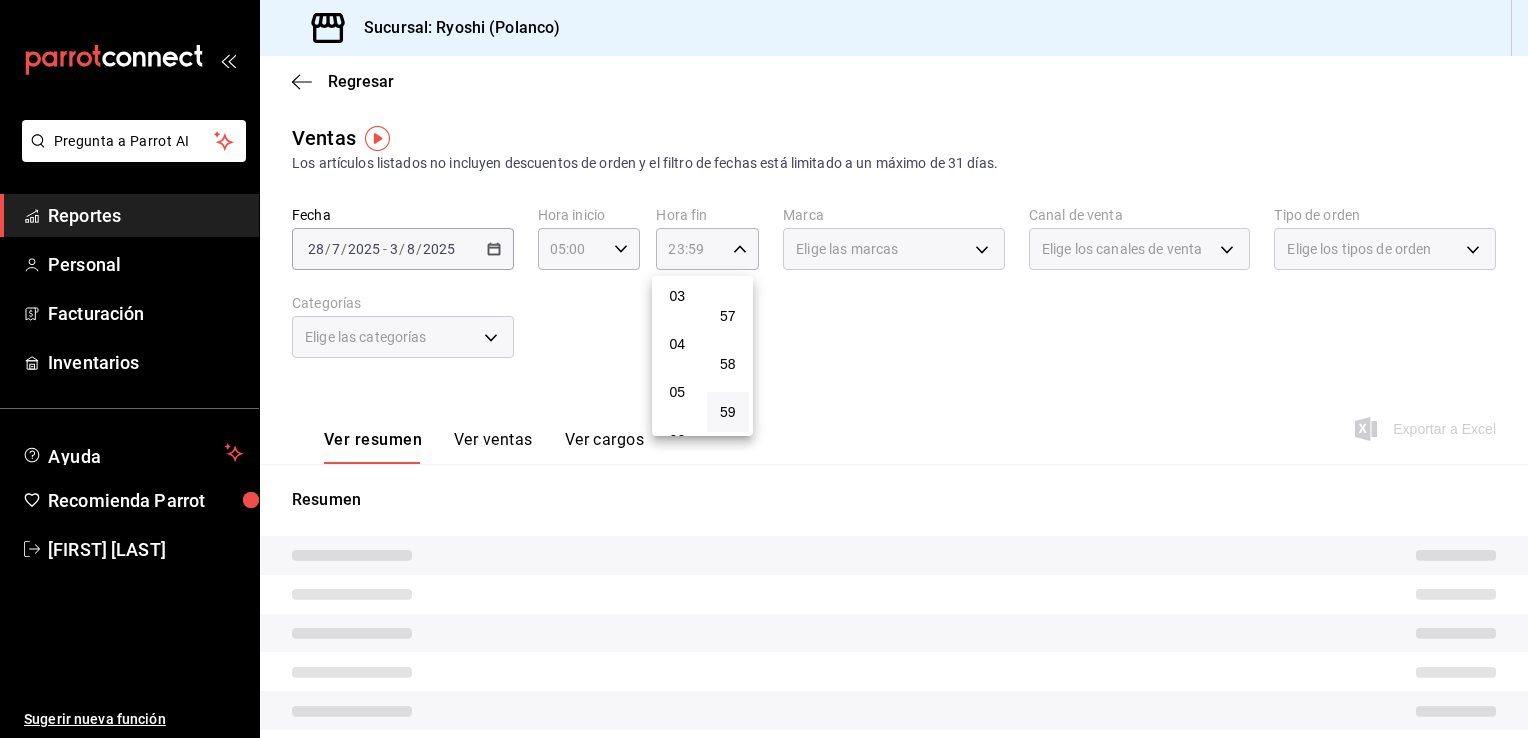 click on "04" at bounding box center (677, 344) 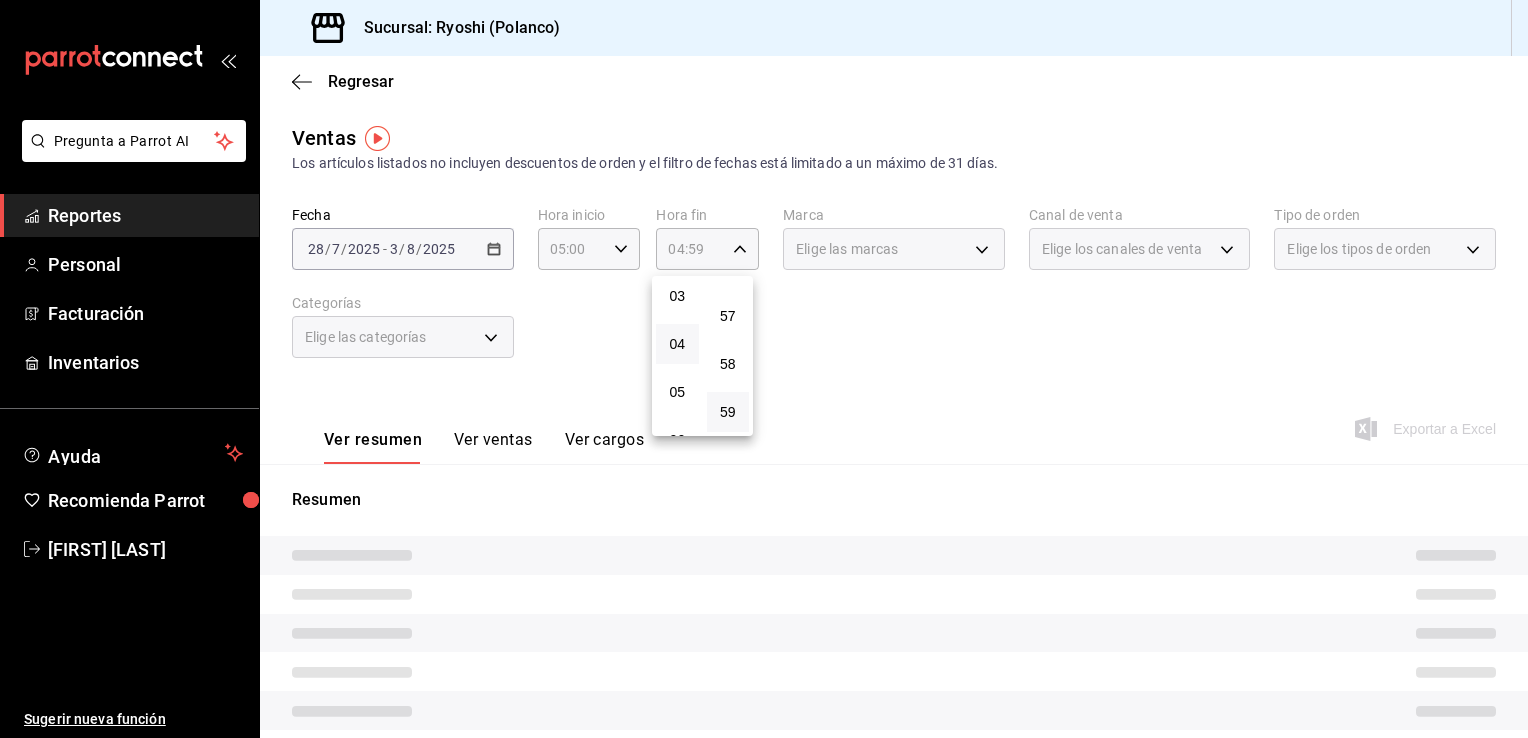 click at bounding box center [764, 369] 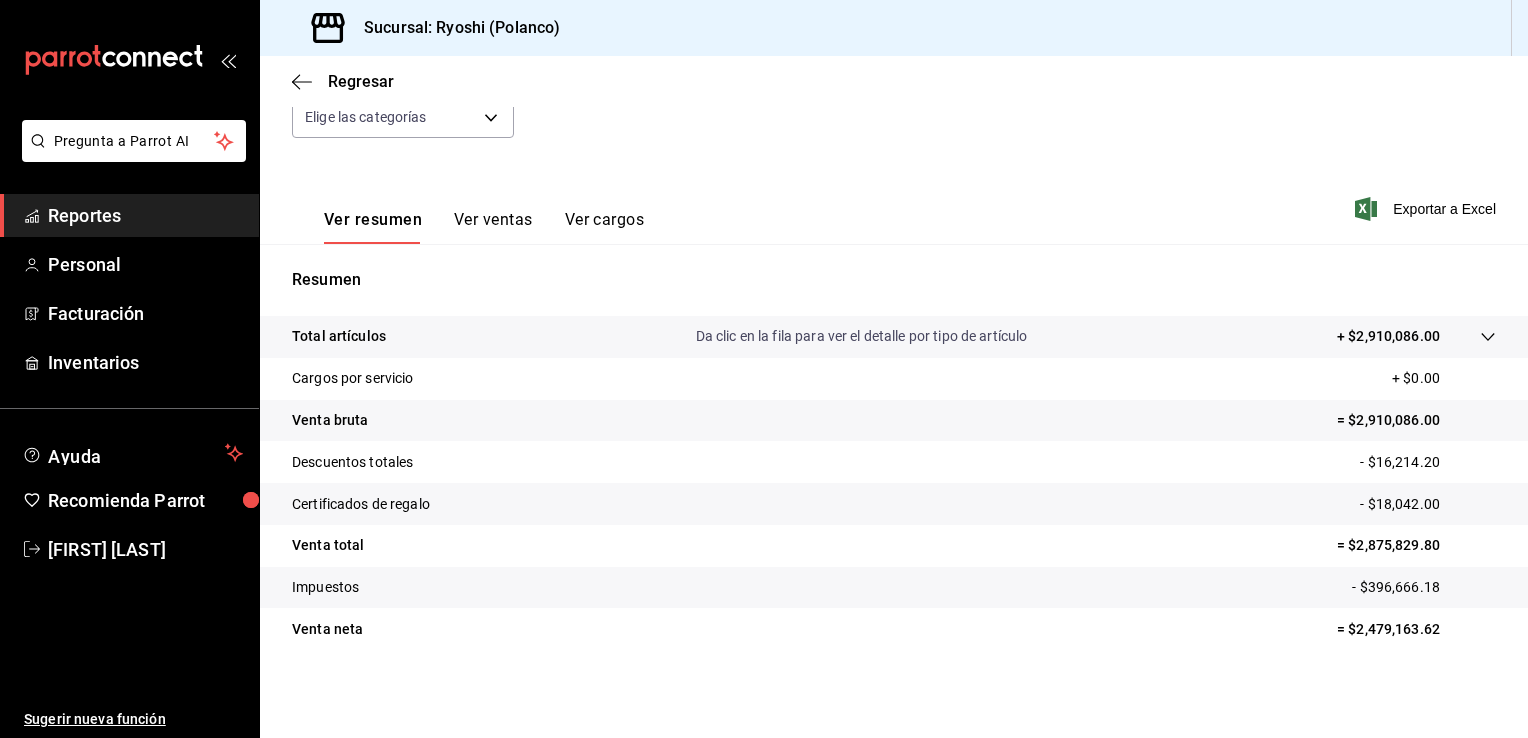 scroll, scrollTop: 220, scrollLeft: 0, axis: vertical 